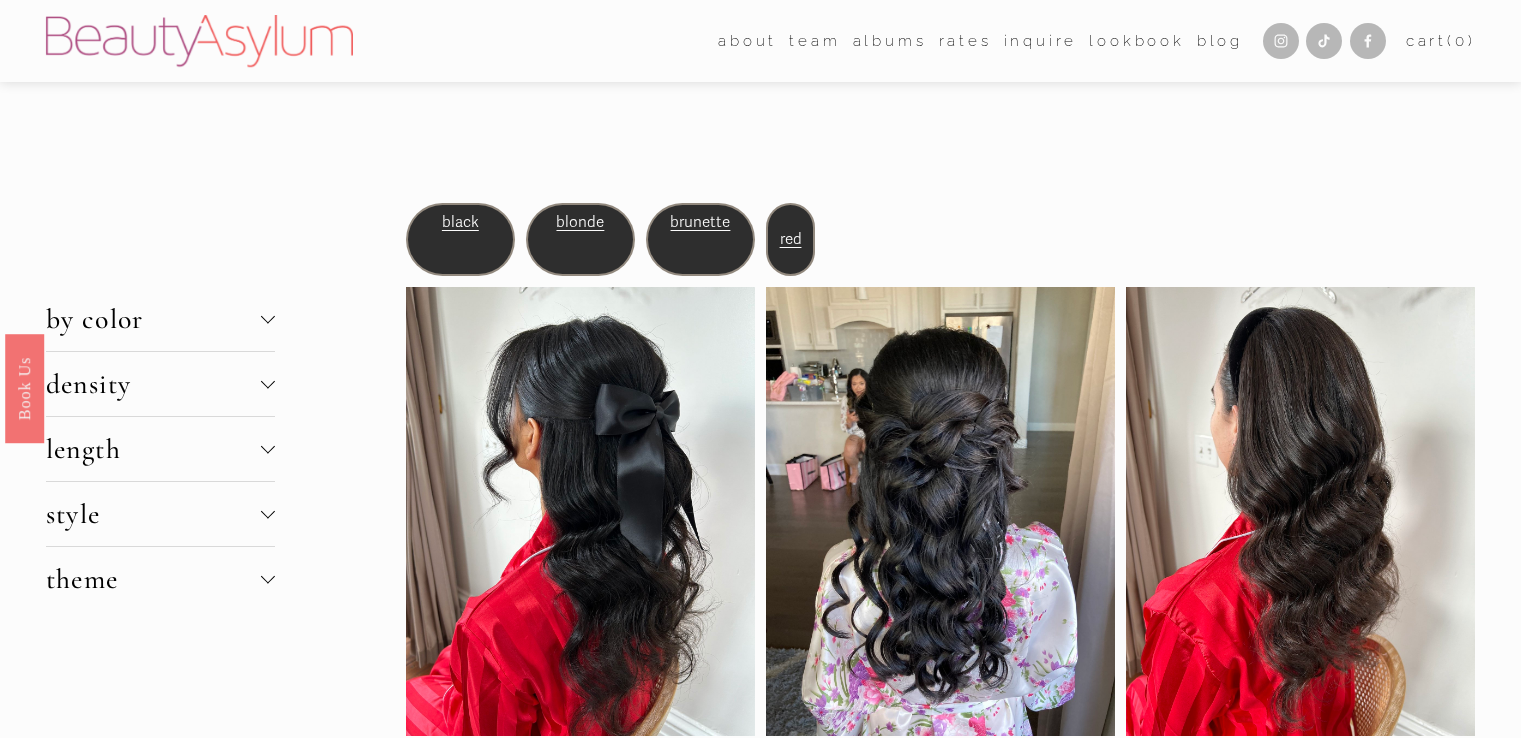 scroll, scrollTop: 0, scrollLeft: 0, axis: both 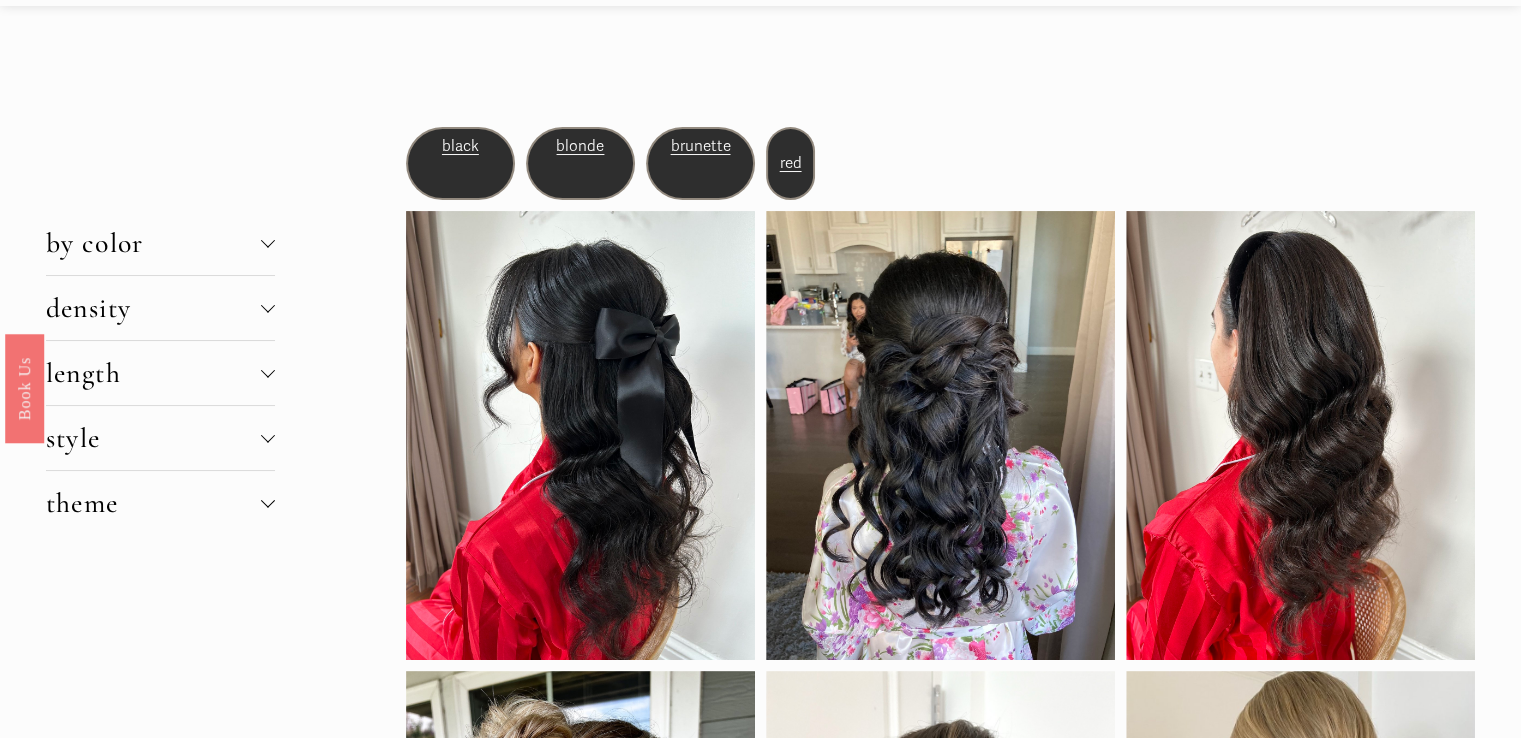 click on "brunette" at bounding box center [700, 146] 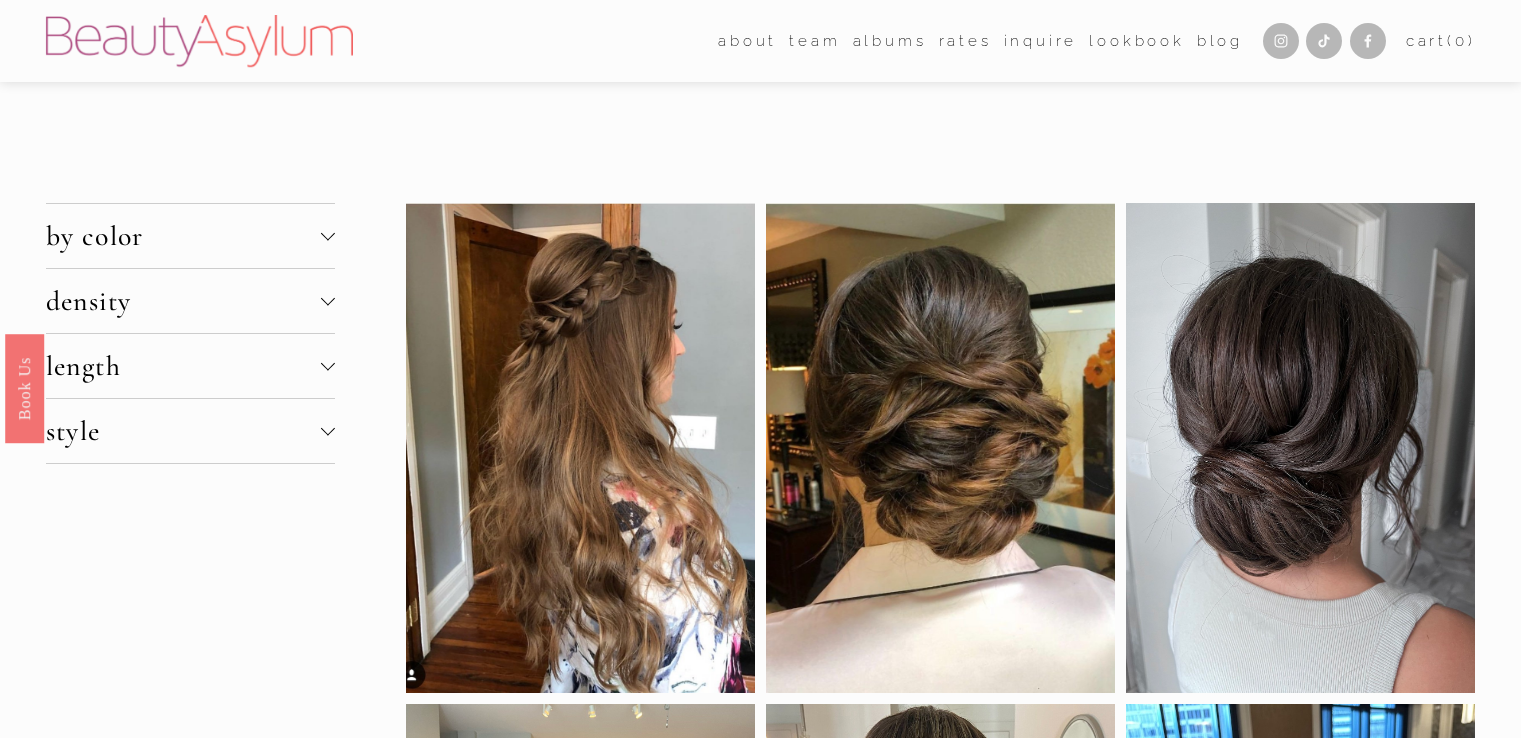 scroll, scrollTop: 0, scrollLeft: 0, axis: both 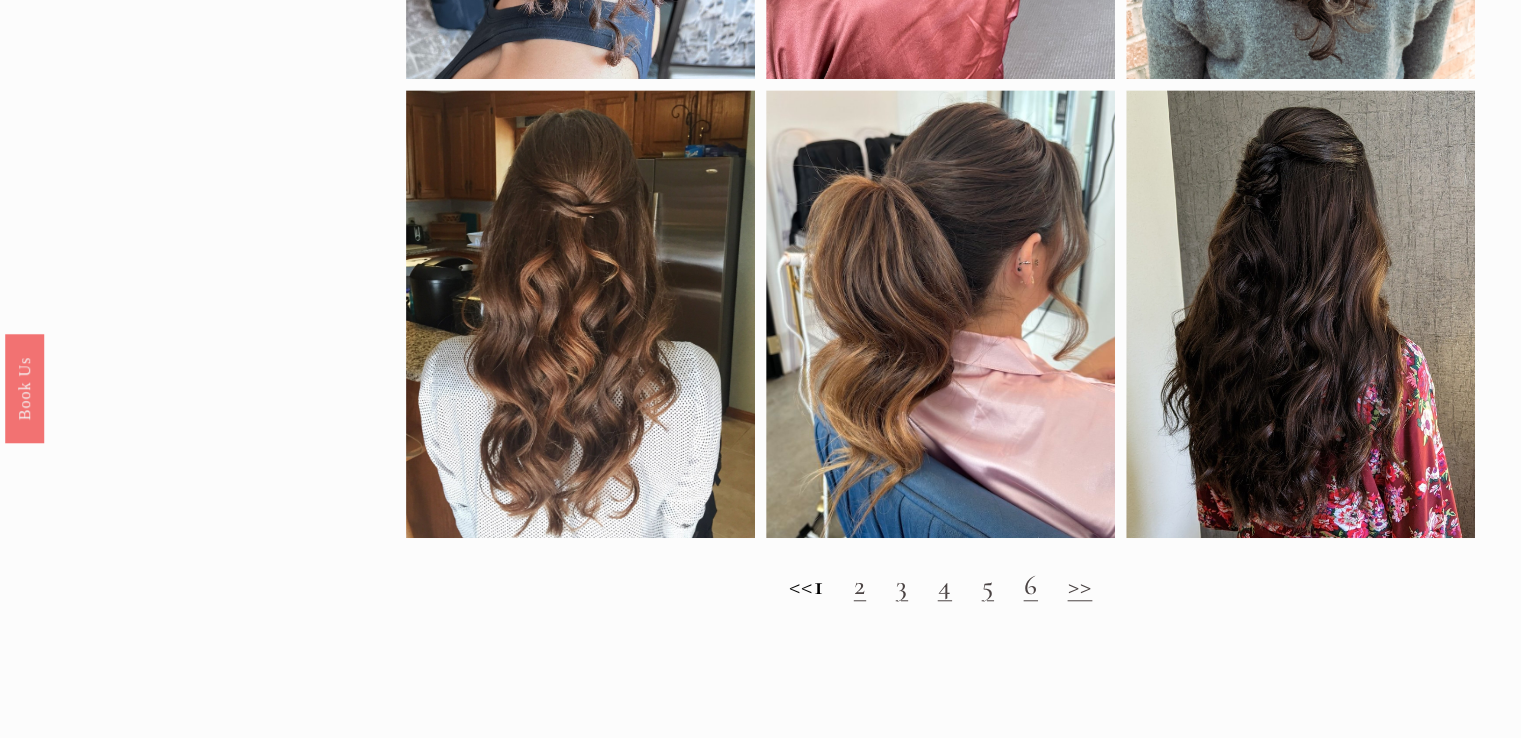 click on "2" at bounding box center (860, 585) 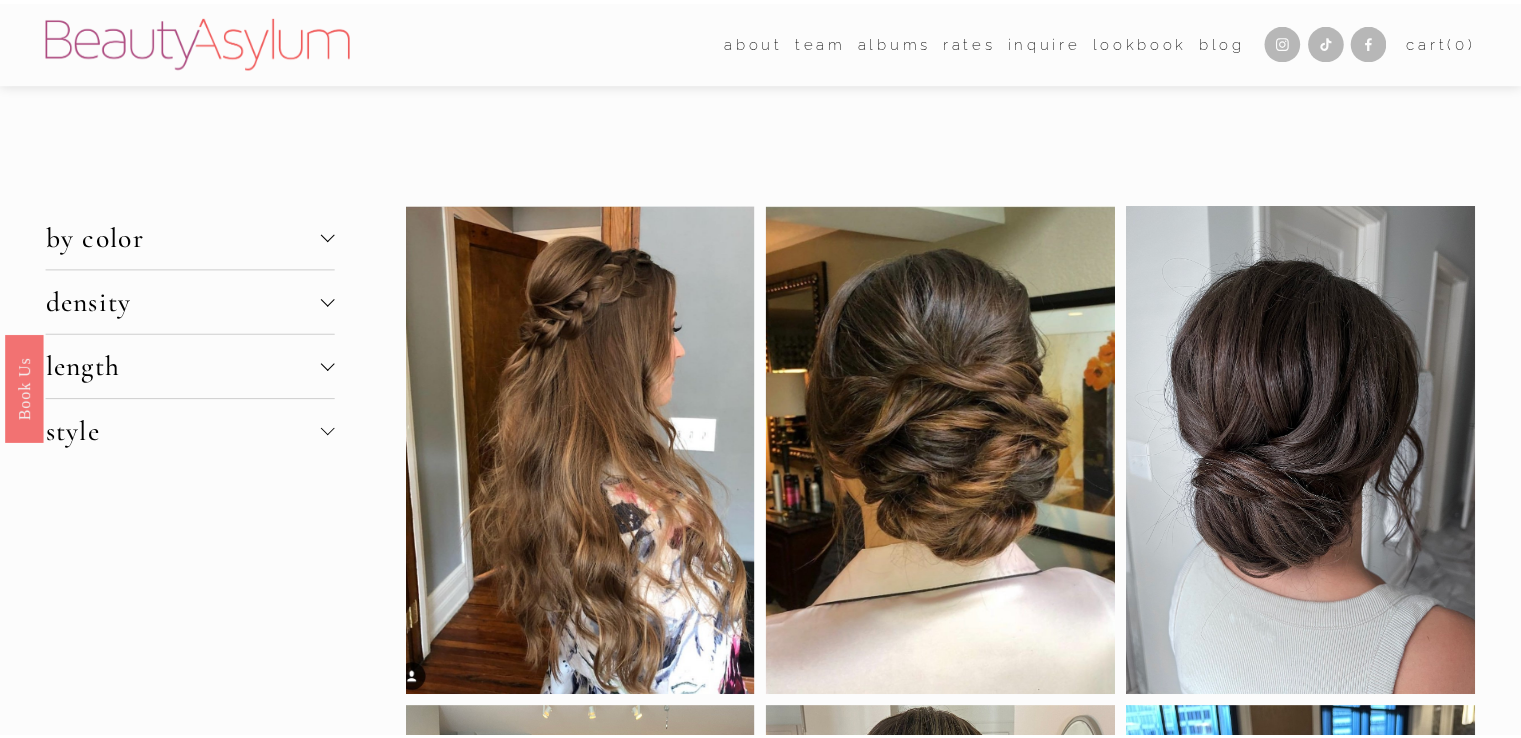 scroll, scrollTop: 0, scrollLeft: 0, axis: both 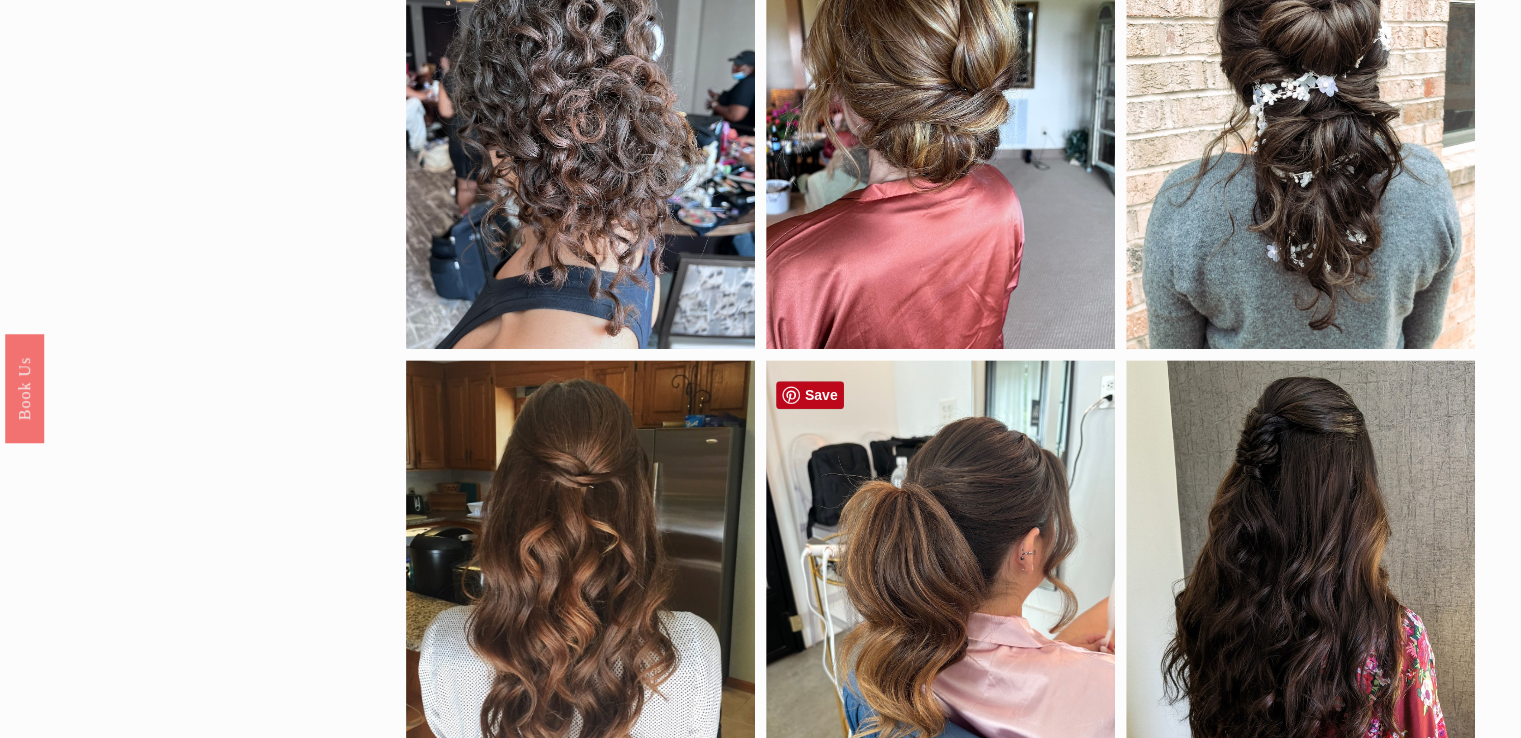 click at bounding box center (940, 584) 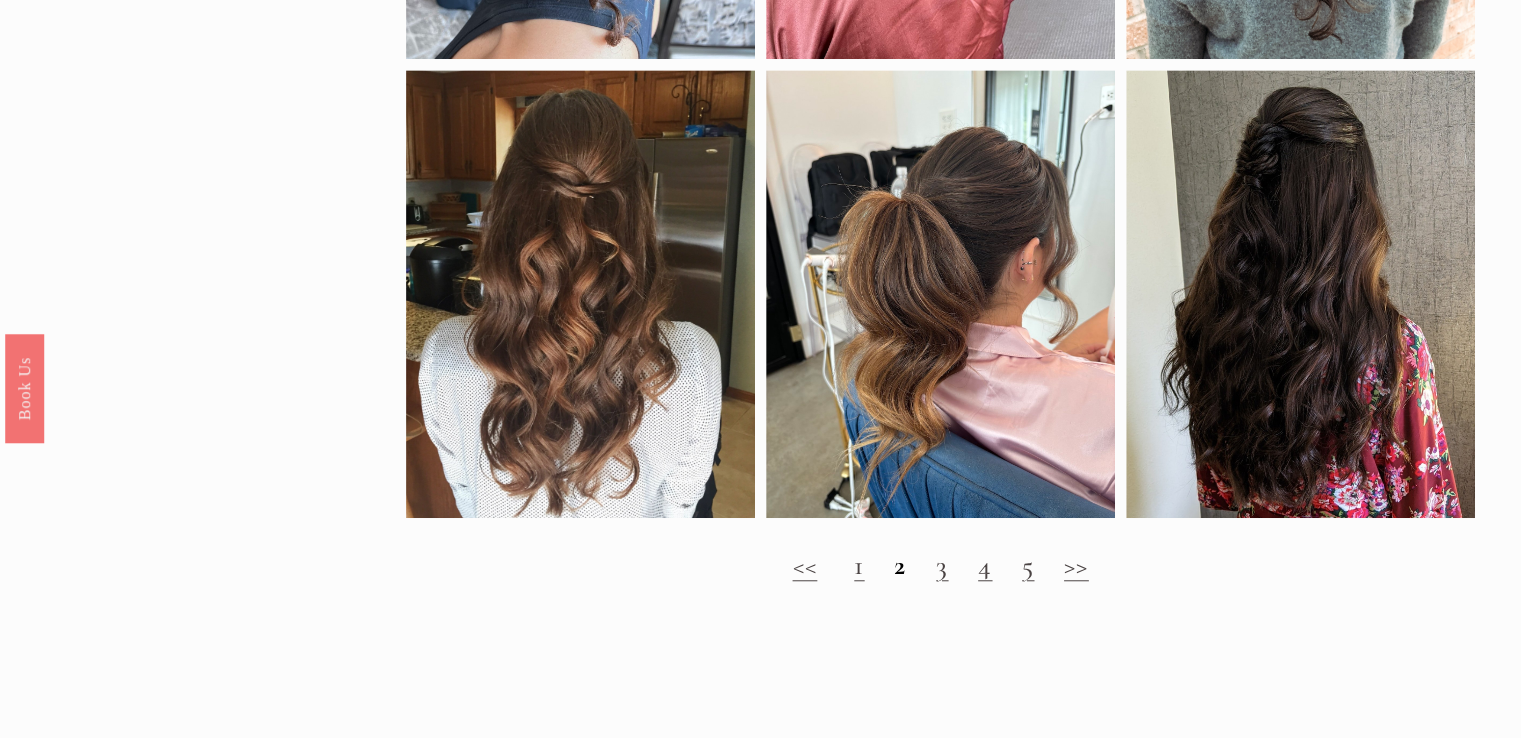 scroll, scrollTop: 1554, scrollLeft: 0, axis: vertical 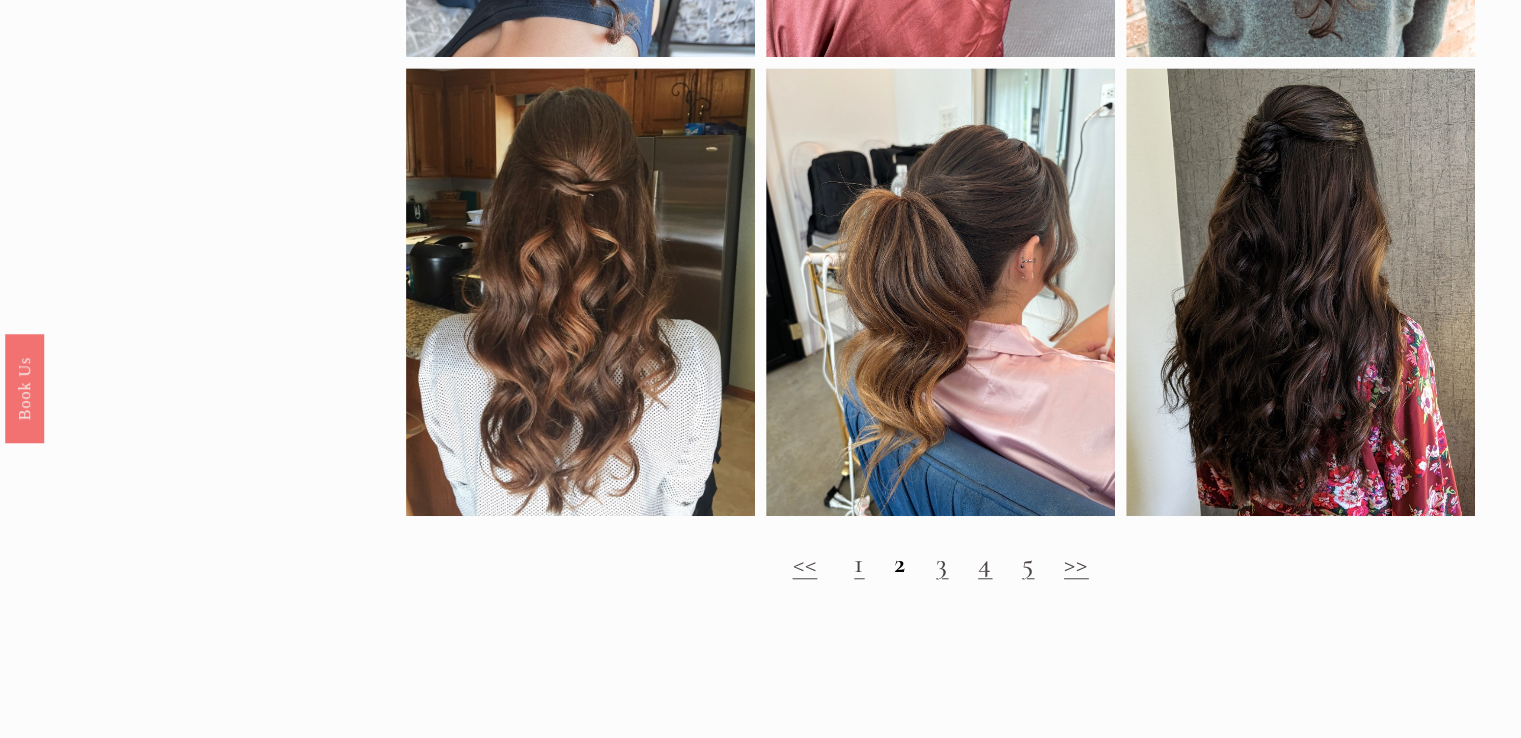 click on "<<       1      2      3      4      5      >>" at bounding box center [941, 563] 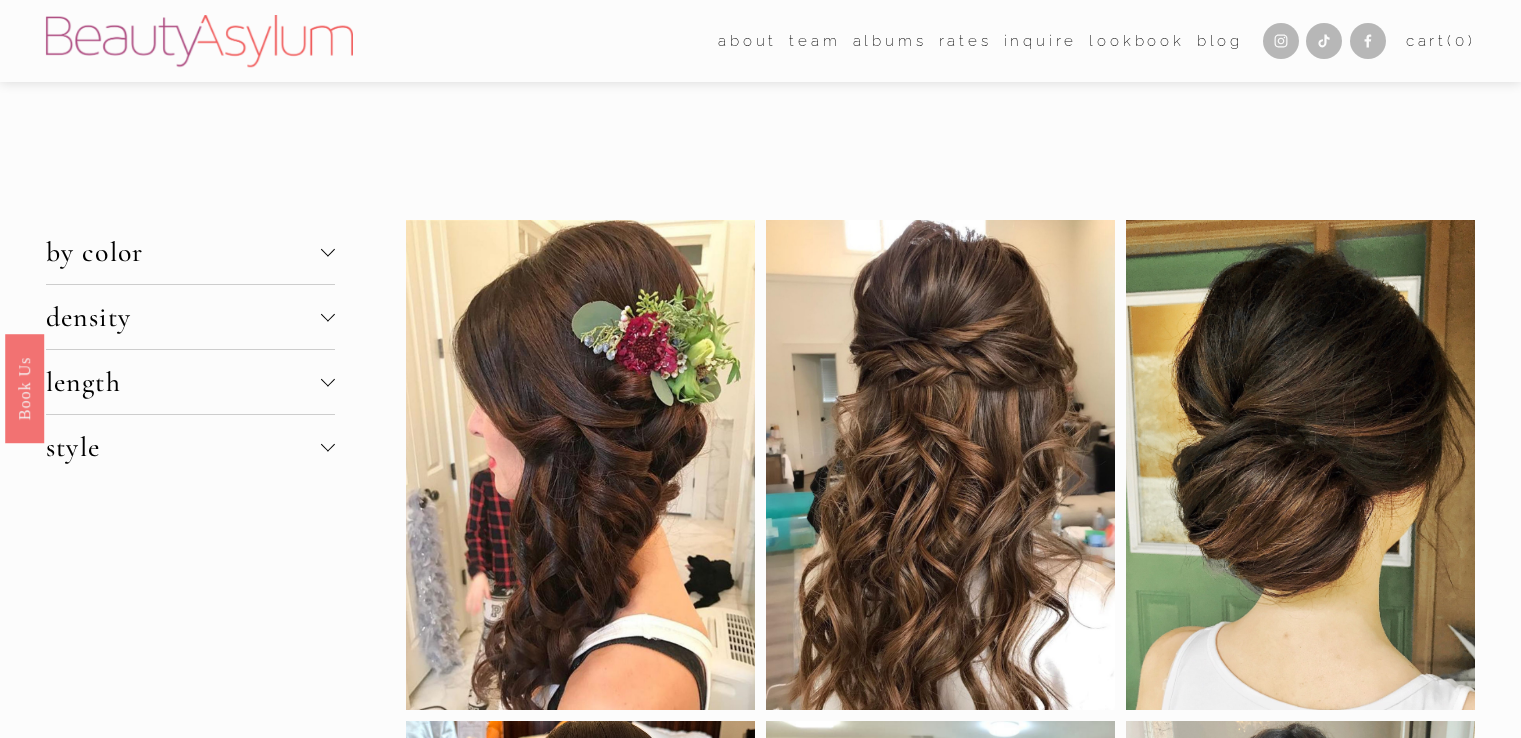 scroll, scrollTop: 0, scrollLeft: 0, axis: both 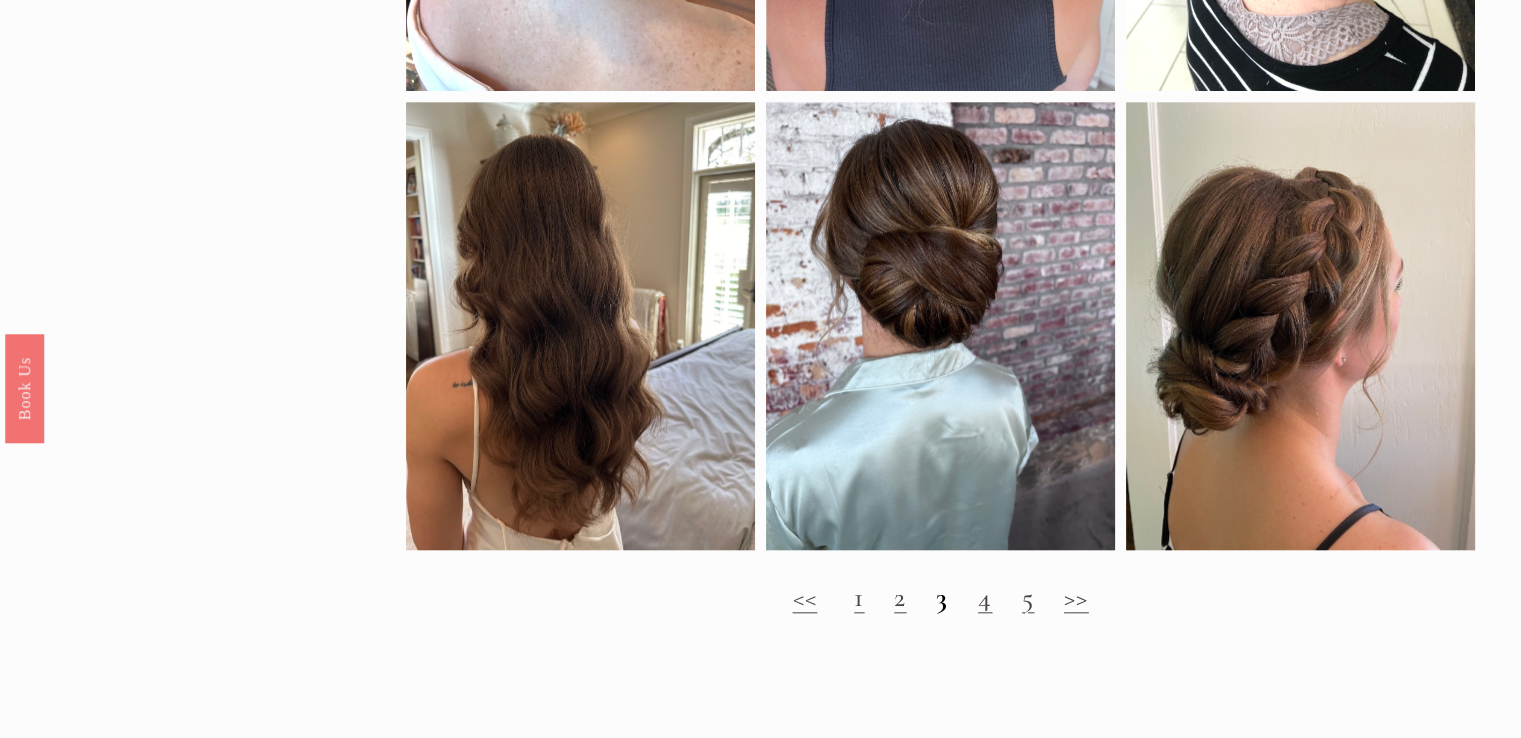 click on "4" at bounding box center [985, 597] 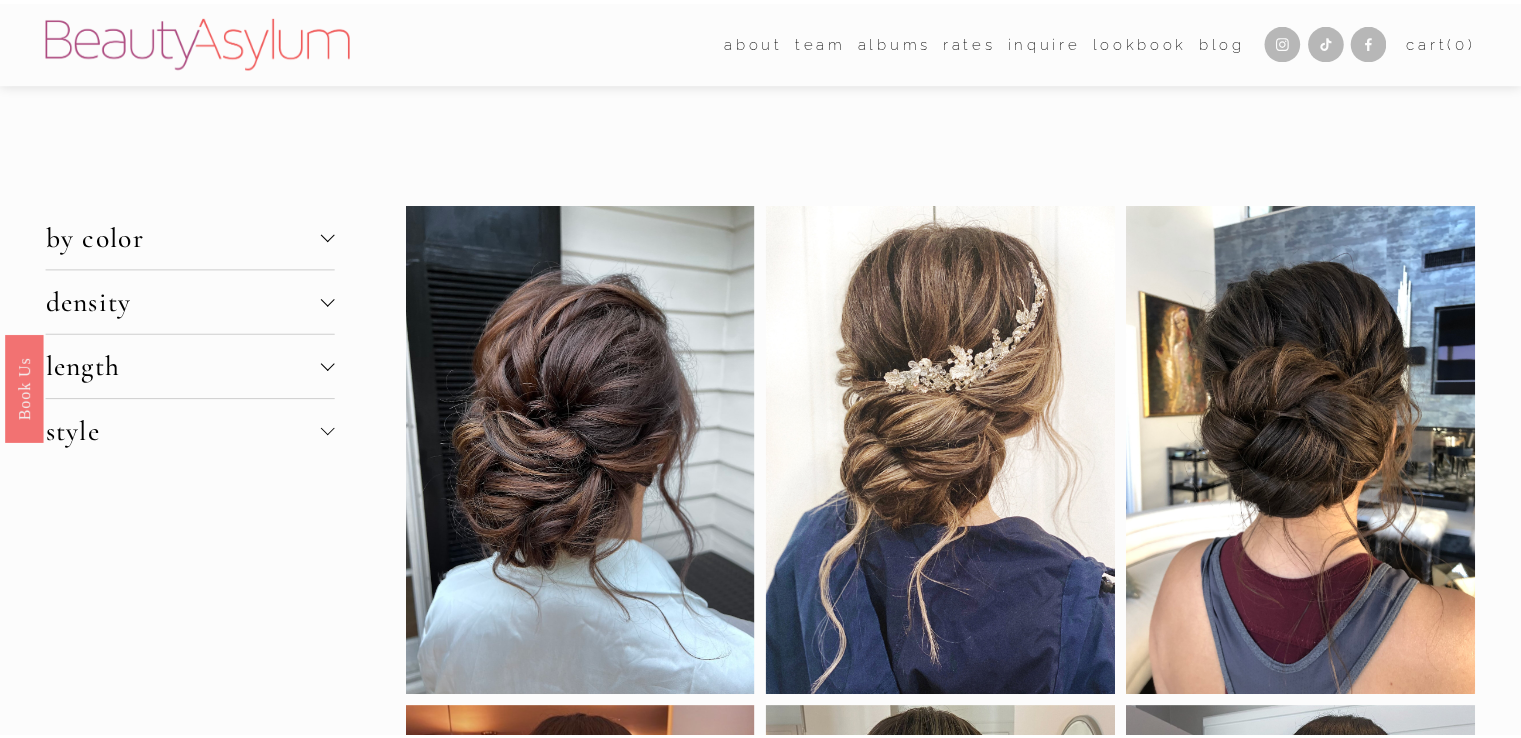 scroll, scrollTop: 0, scrollLeft: 0, axis: both 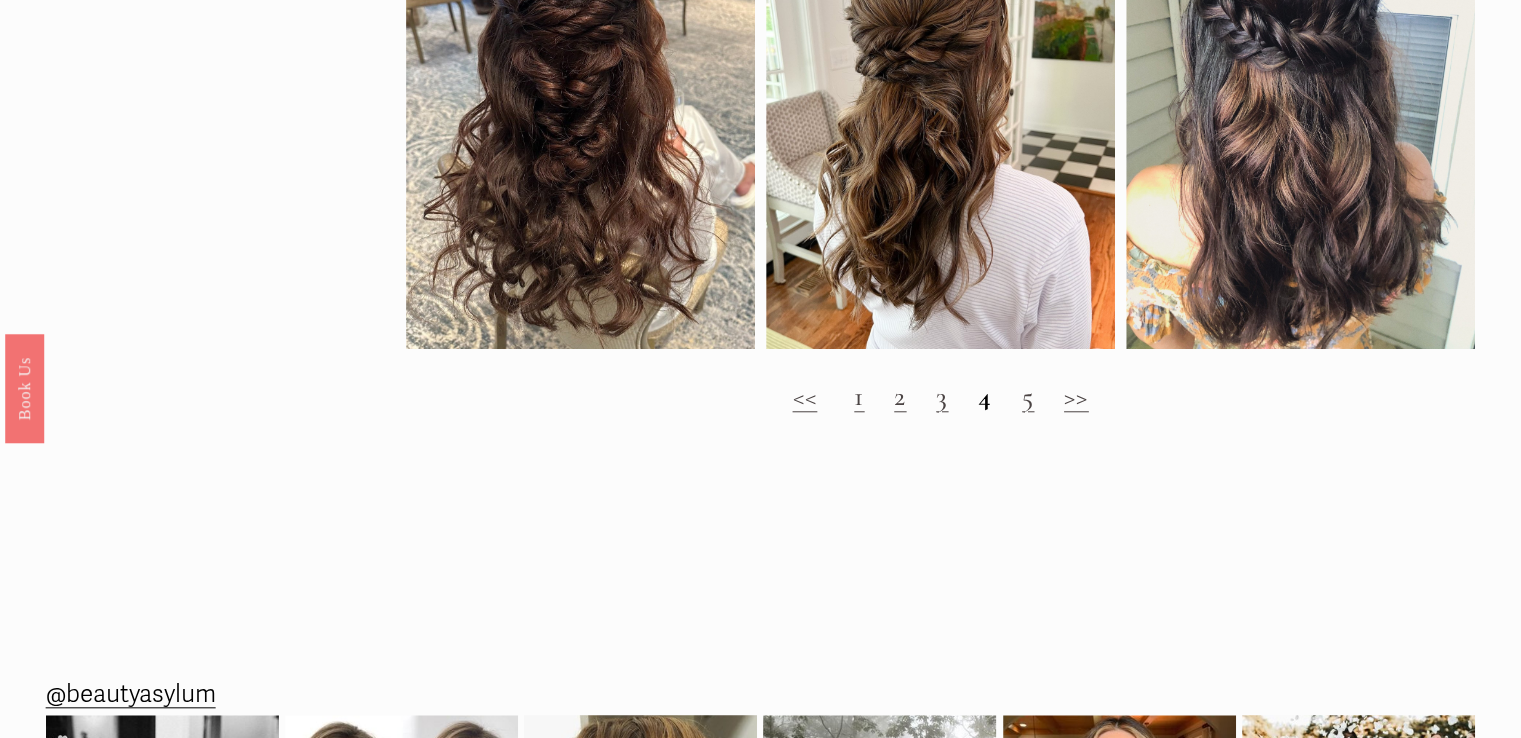 click on "5" at bounding box center (1028, 396) 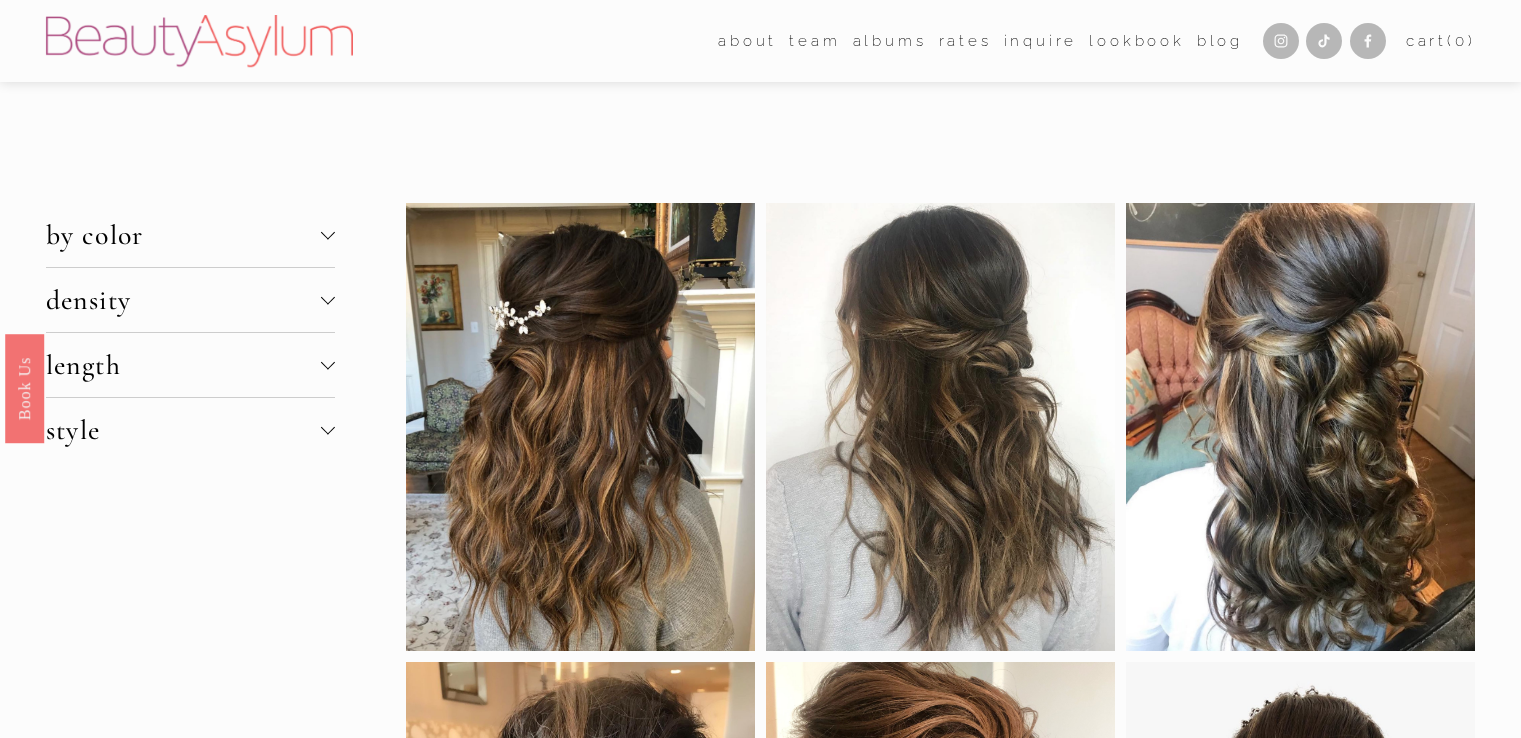 scroll, scrollTop: 0, scrollLeft: 0, axis: both 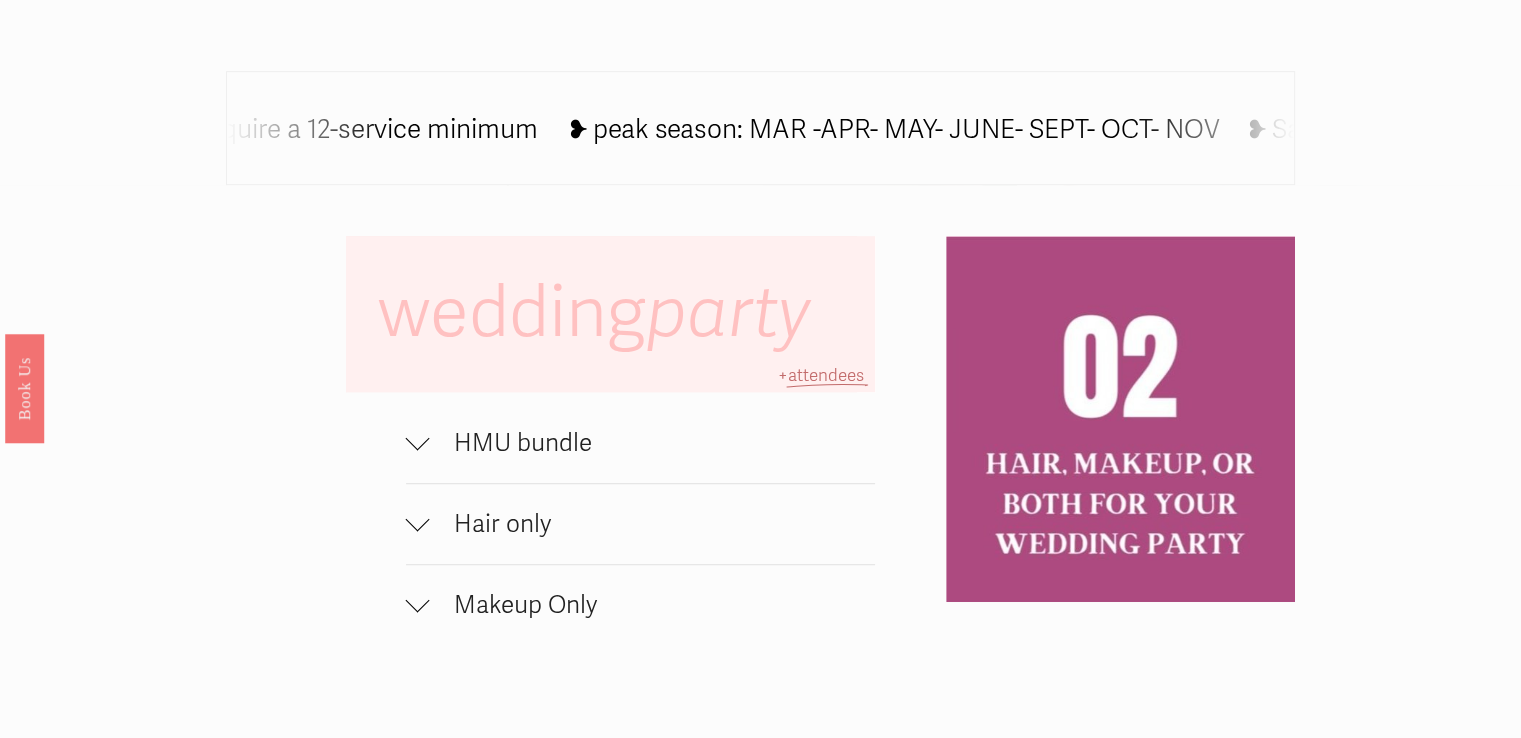click at bounding box center (418, 438) 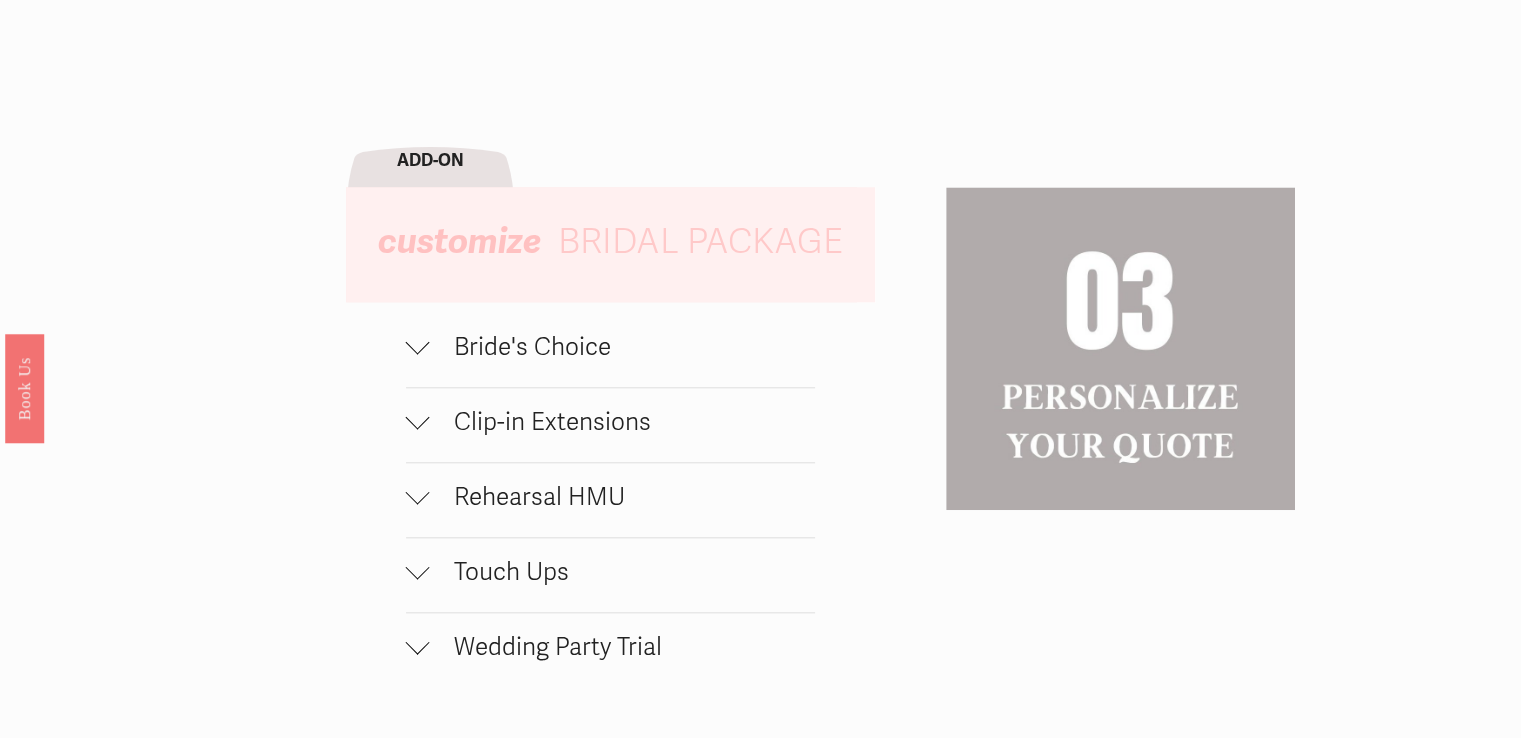 scroll, scrollTop: 1936, scrollLeft: 0, axis: vertical 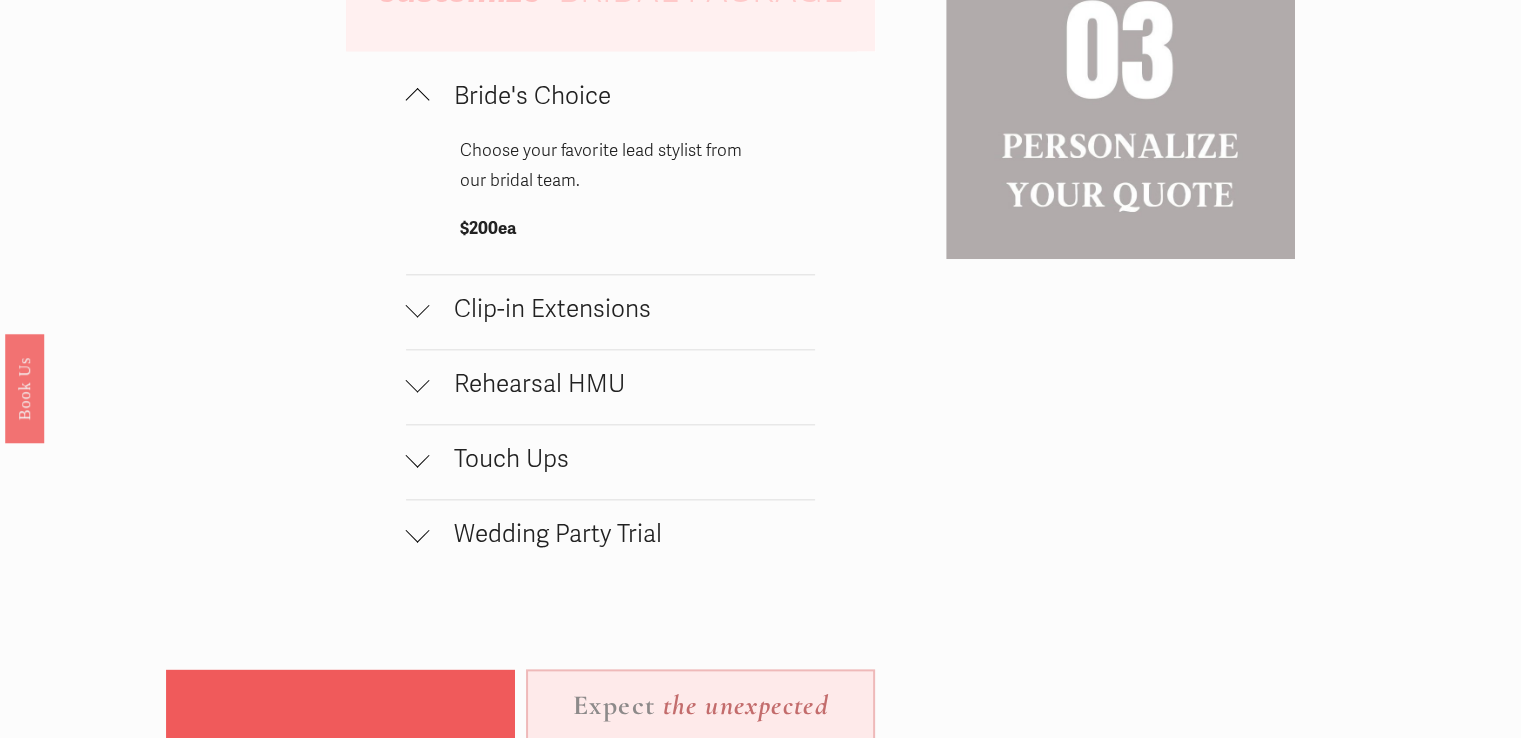 click at bounding box center (418, 534) 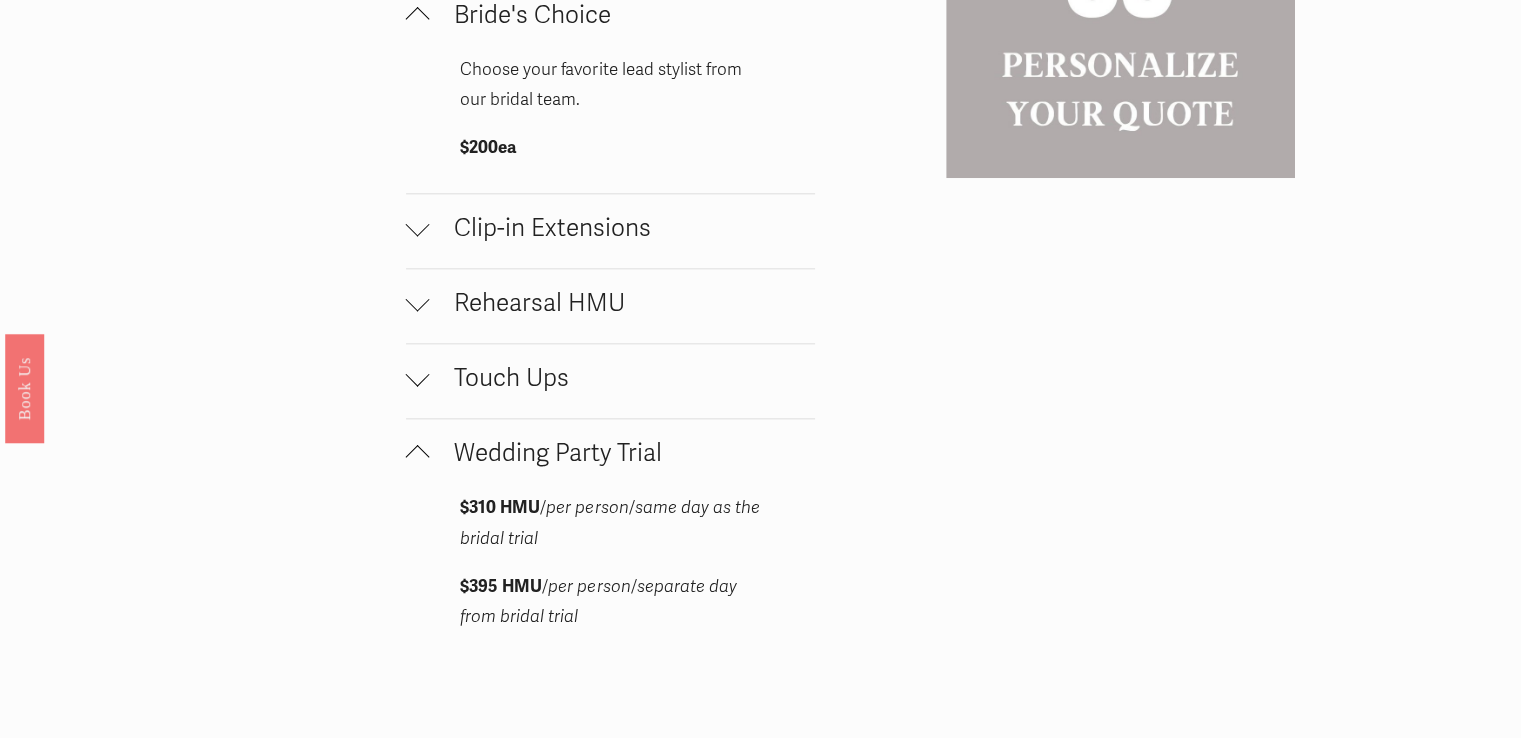 scroll, scrollTop: 2270, scrollLeft: 0, axis: vertical 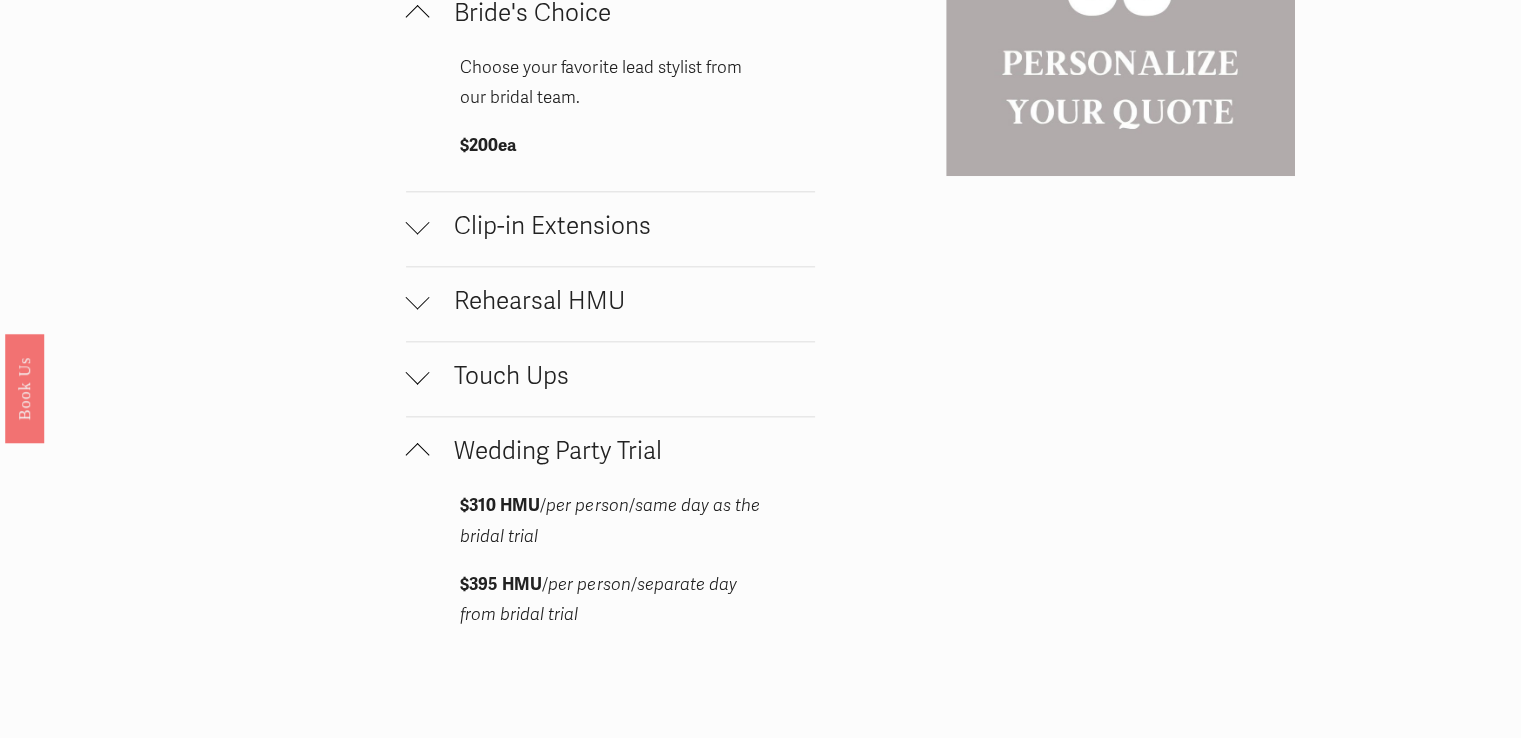 click at bounding box center [418, 456] 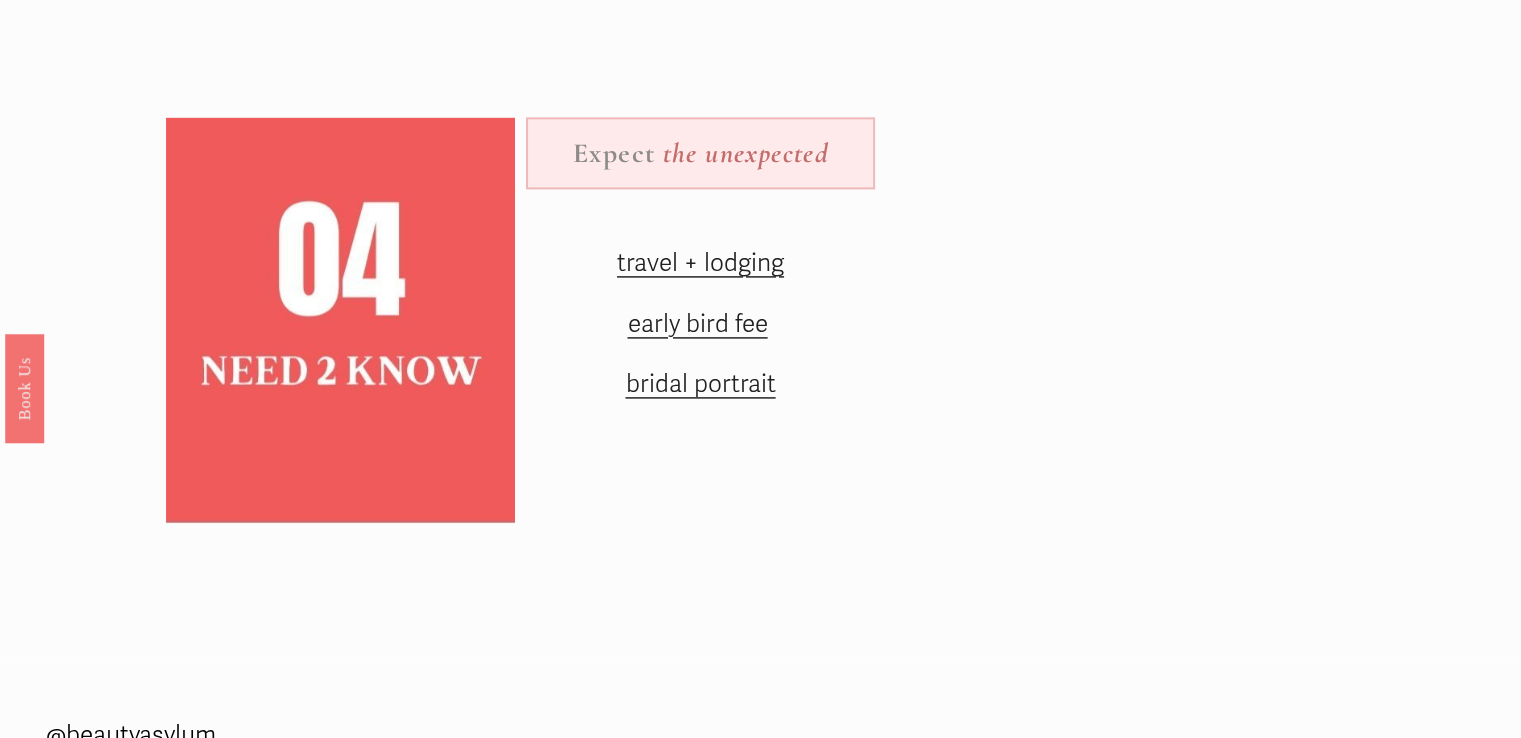 scroll, scrollTop: 2738, scrollLeft: 0, axis: vertical 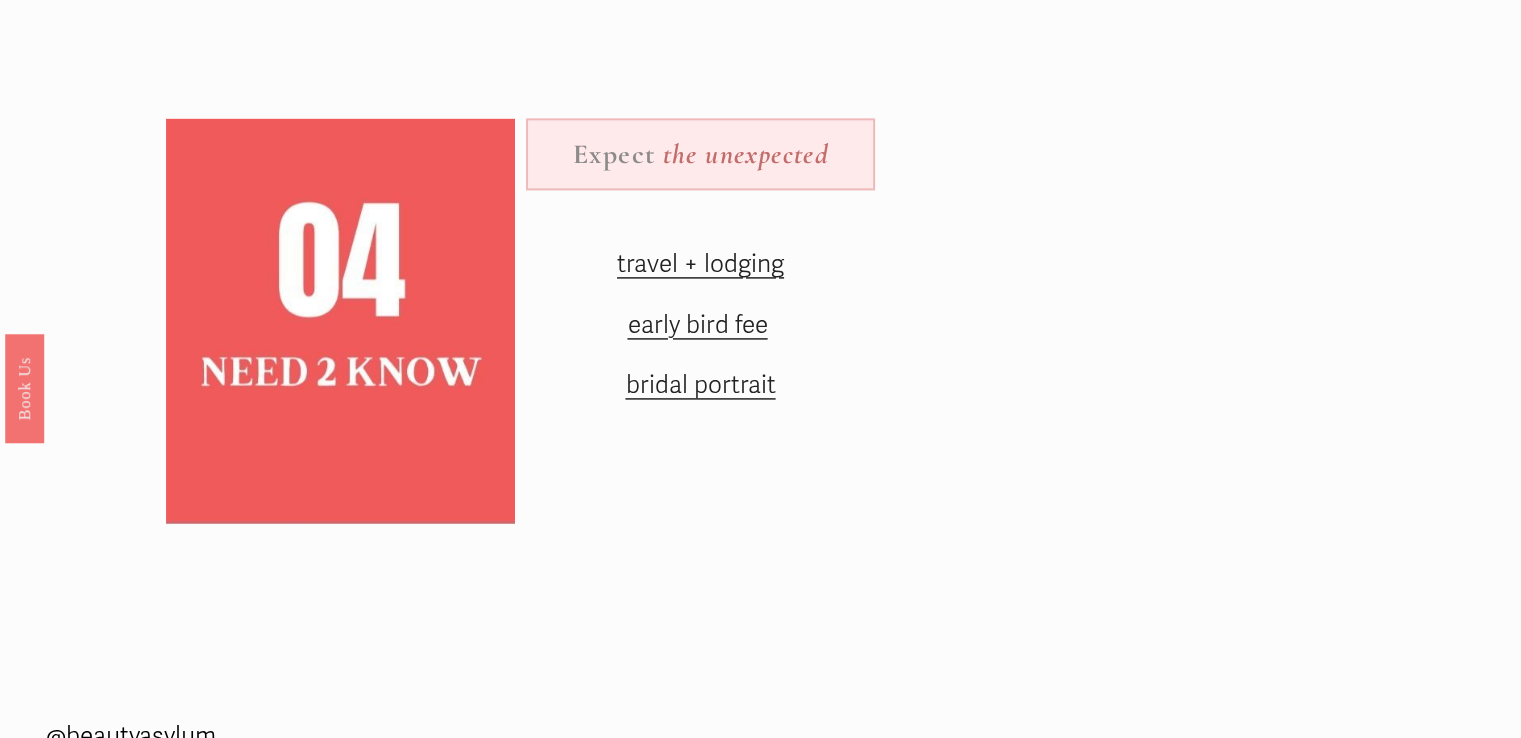click on "early bird fee" at bounding box center [697, 325] 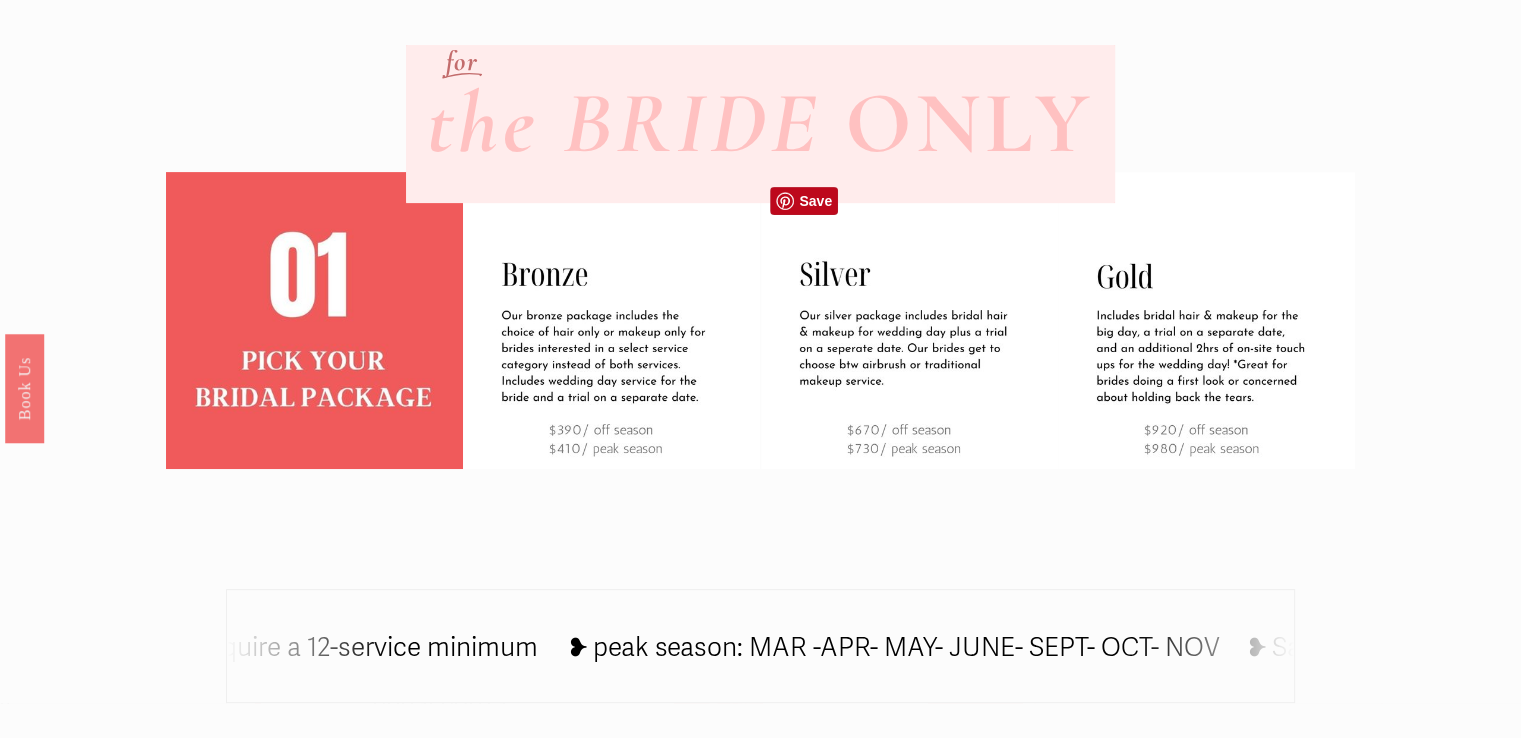 scroll, scrollTop: 641, scrollLeft: 0, axis: vertical 